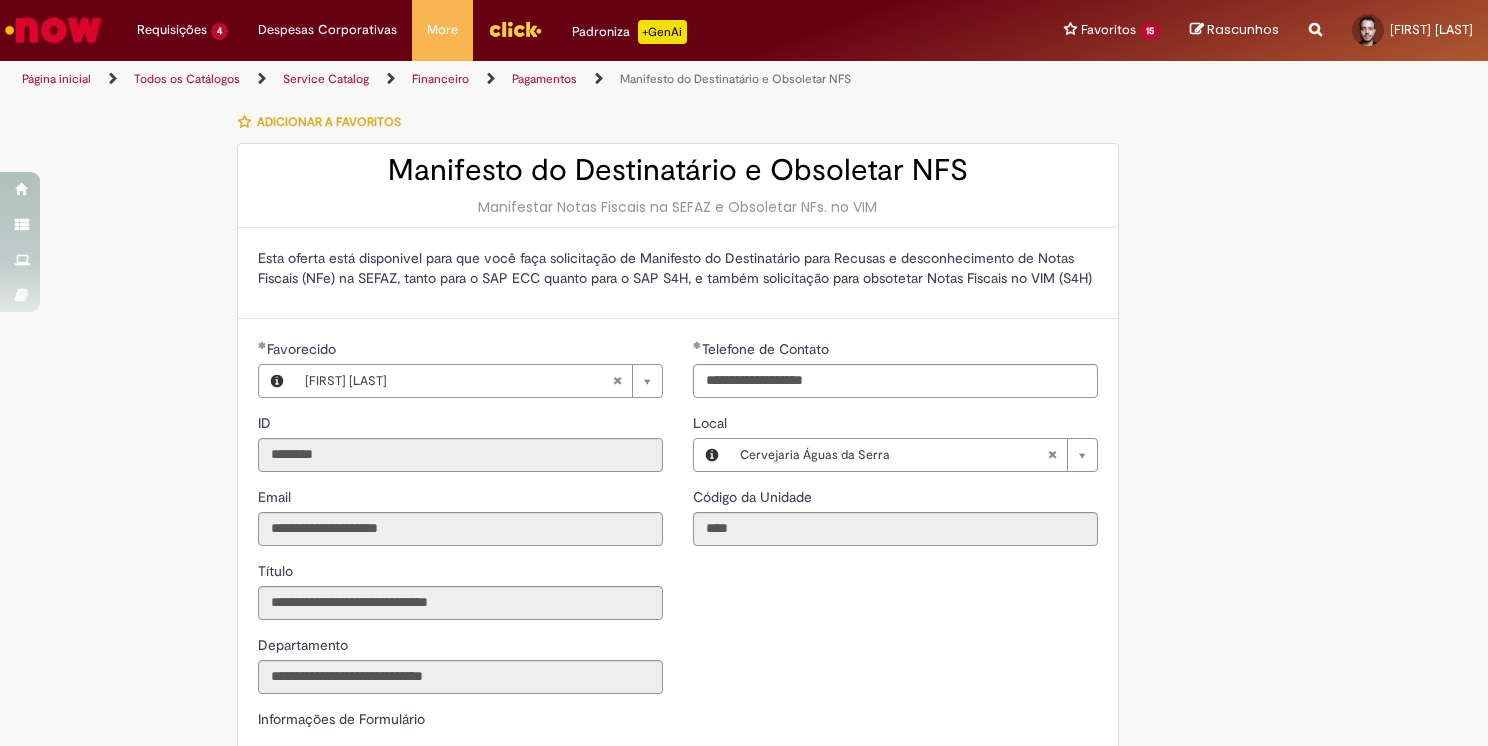 scroll, scrollTop: 0, scrollLeft: 0, axis: both 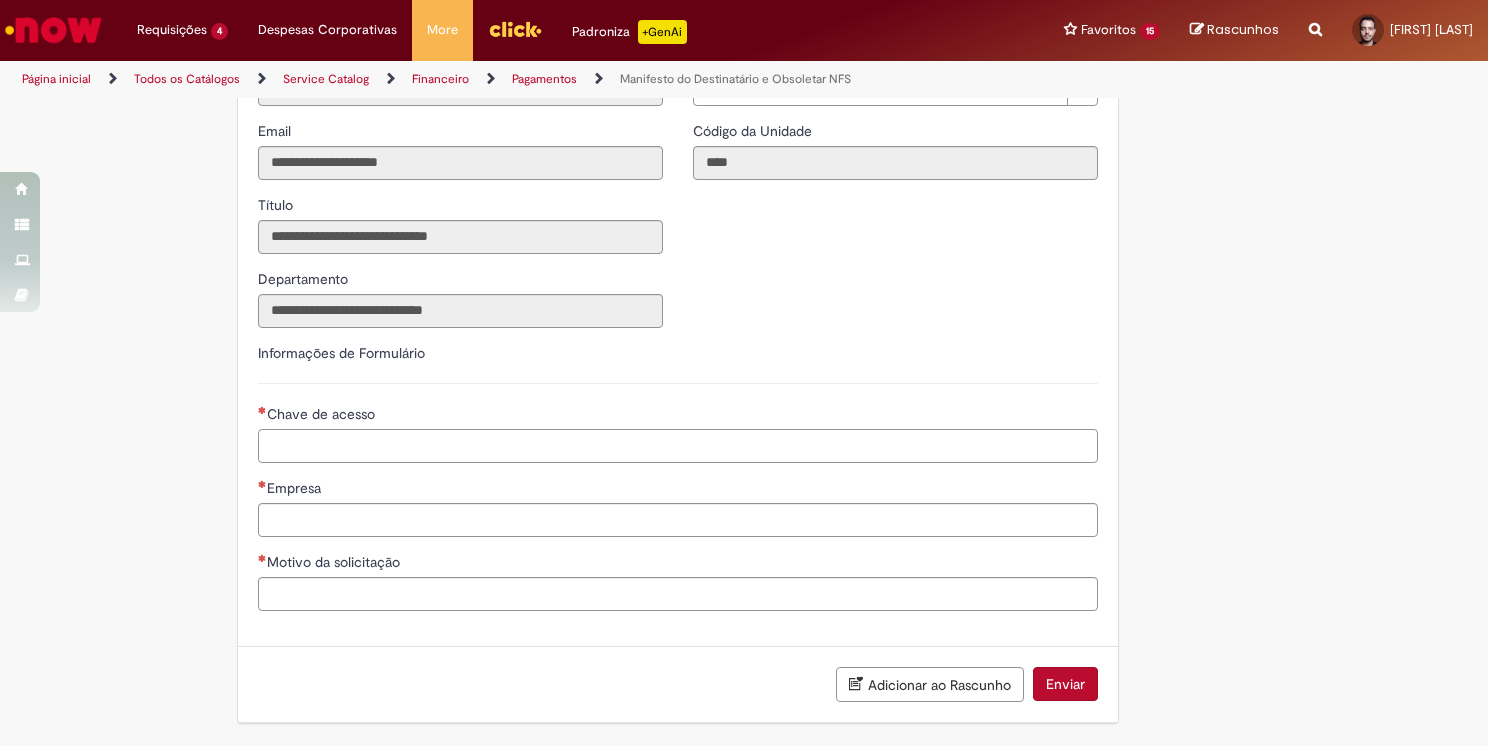 click on "Chave de acesso" at bounding box center (678, 446) 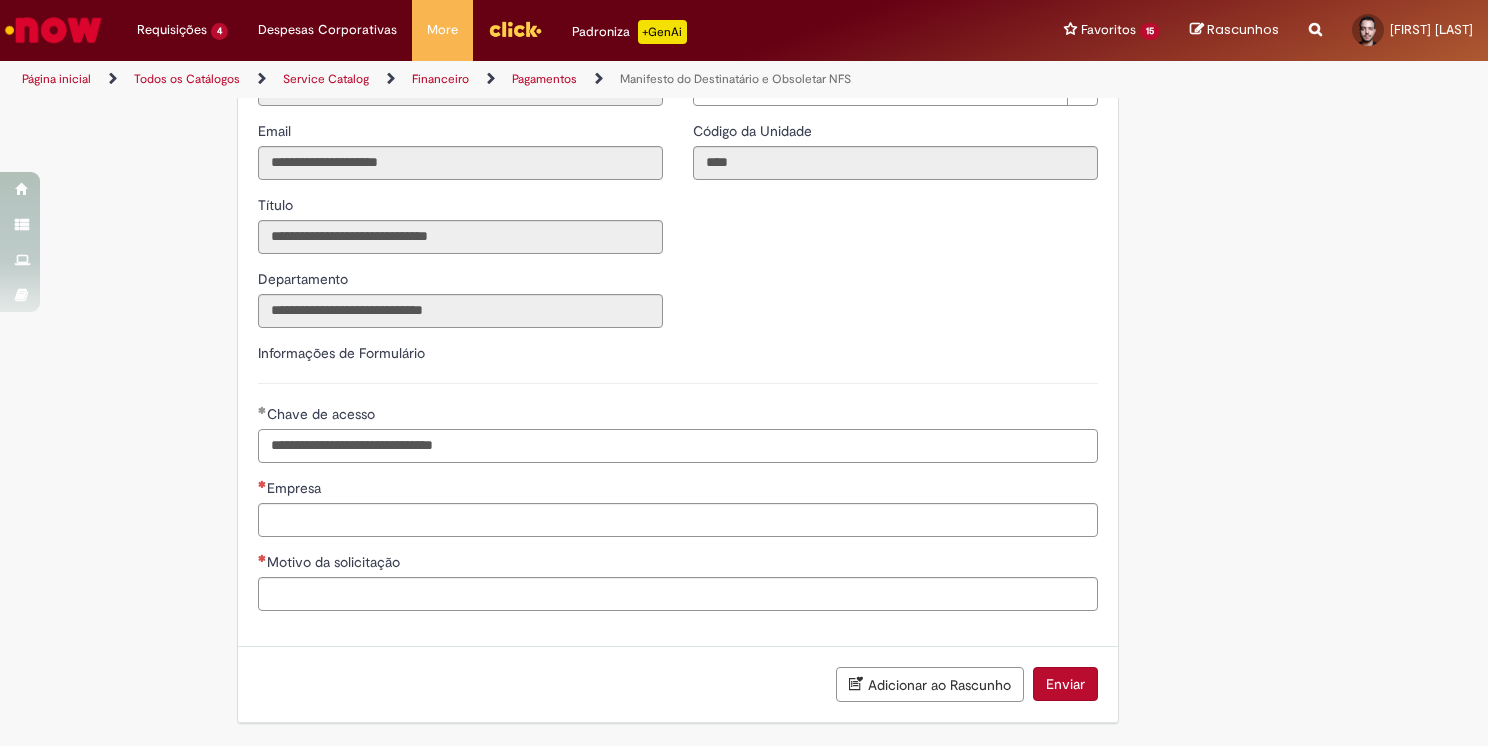 type on "**********" 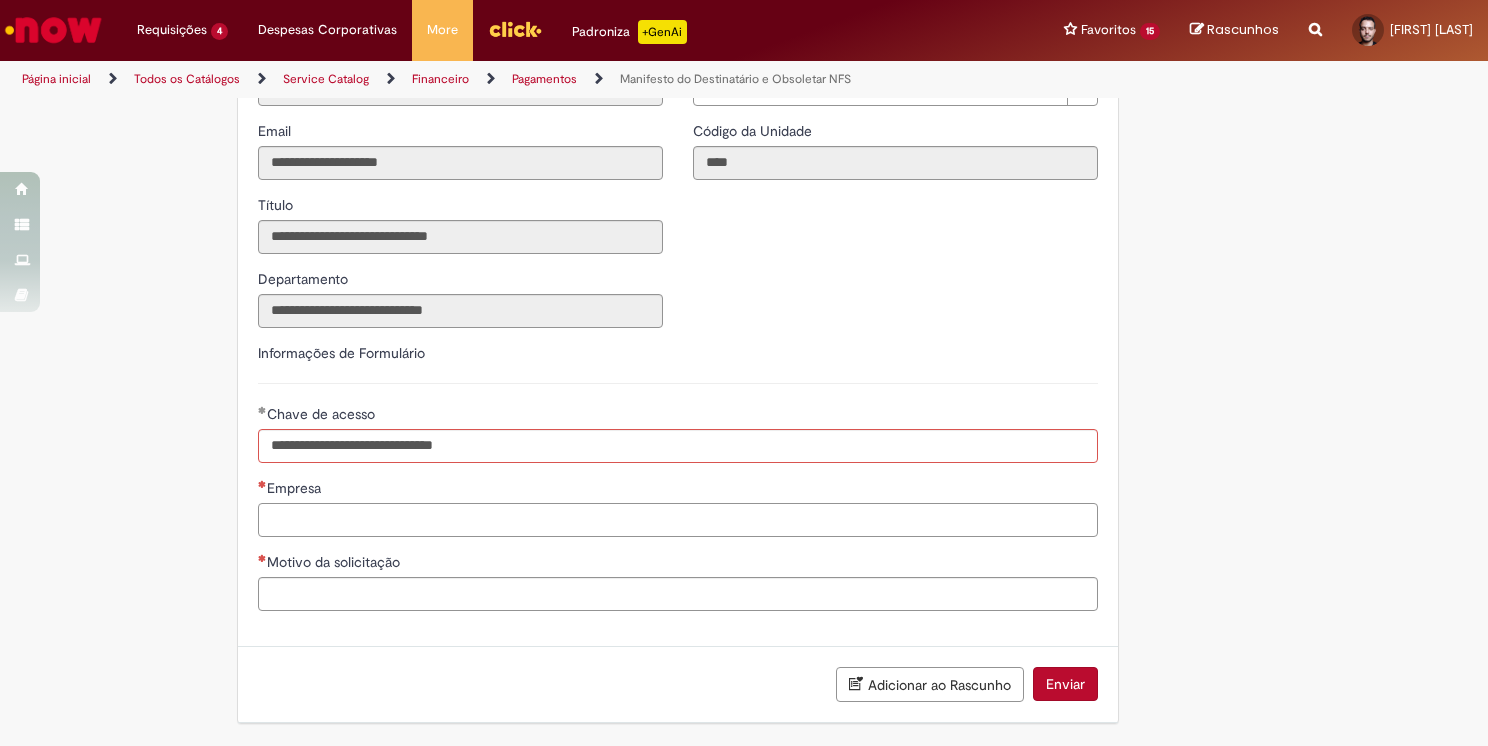 click on "Empresa" at bounding box center (678, 507) 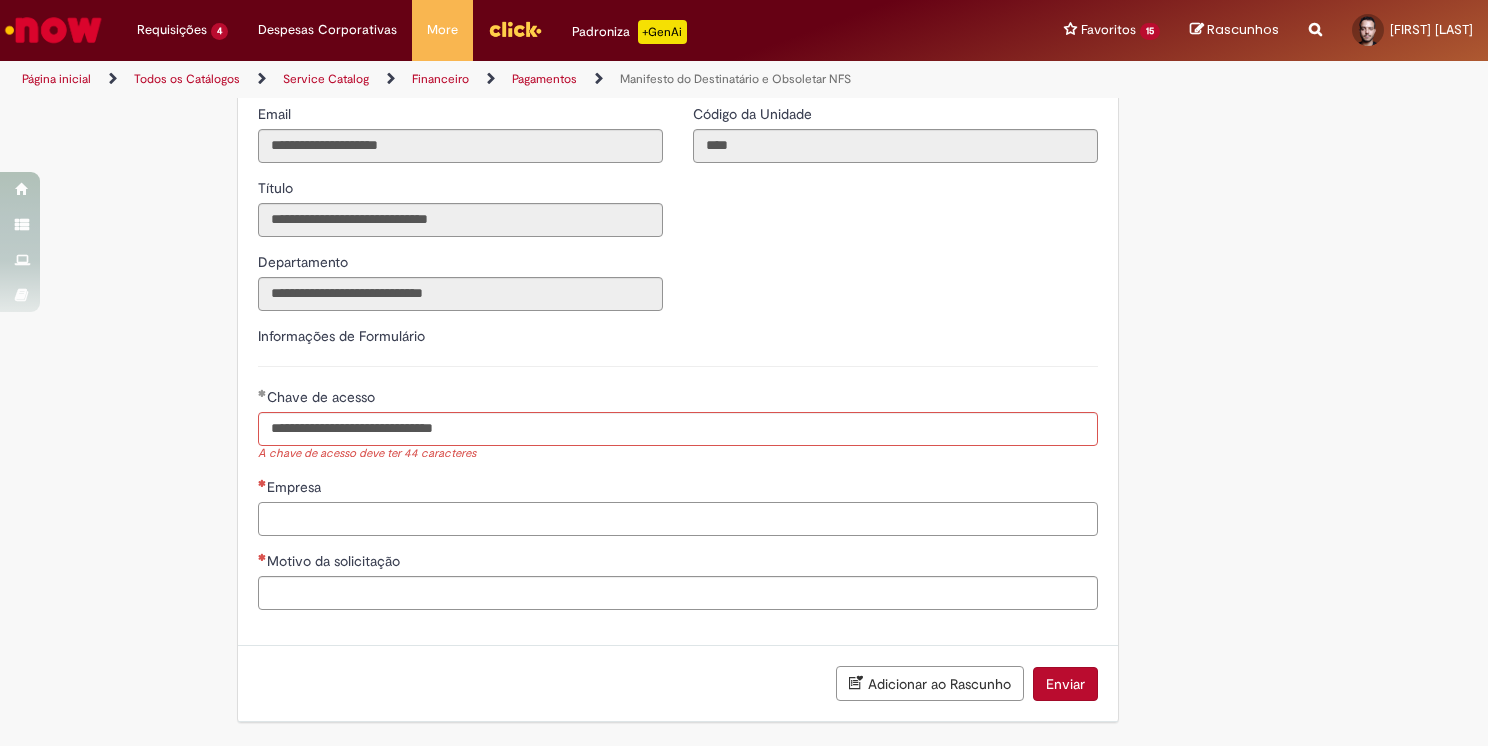 click on "Empresa" at bounding box center (678, 519) 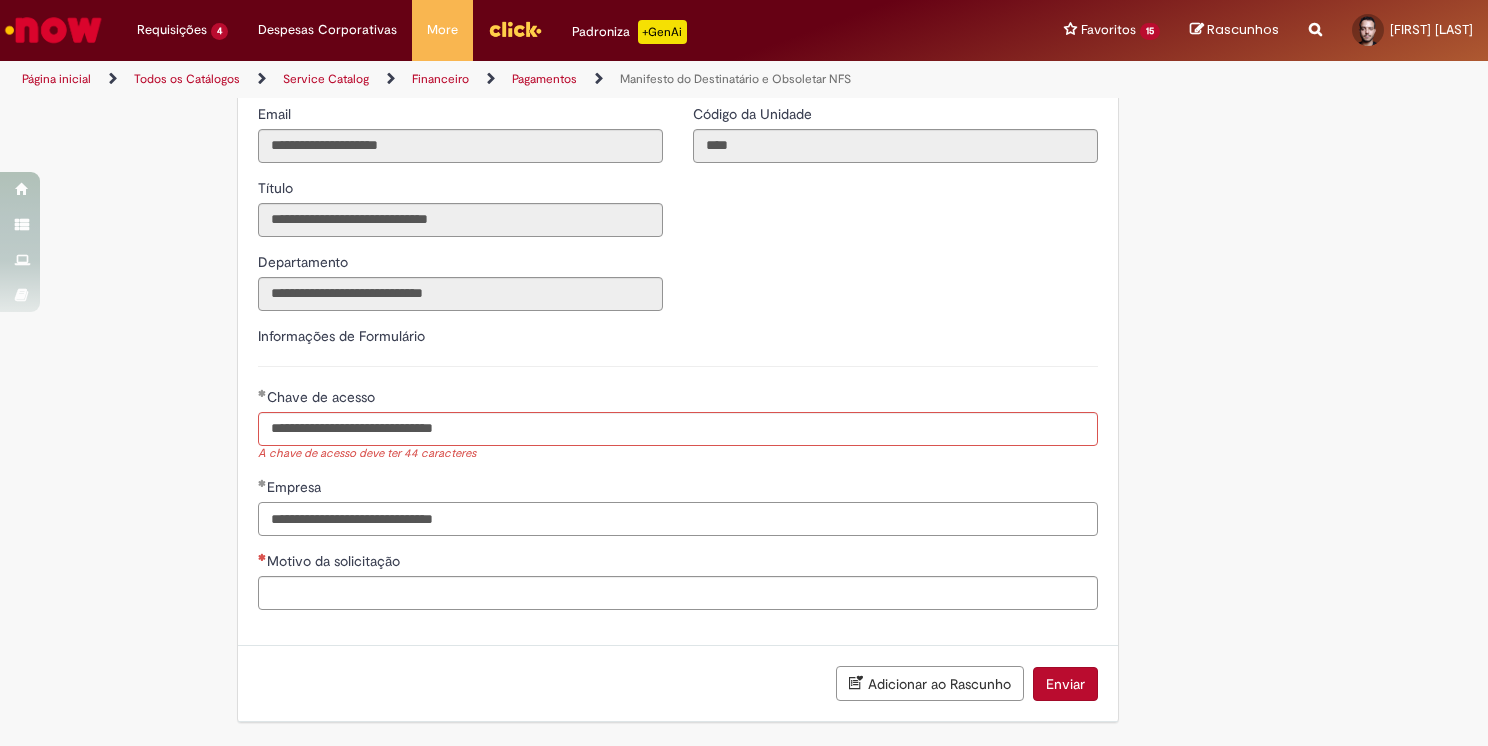 type on "**********" 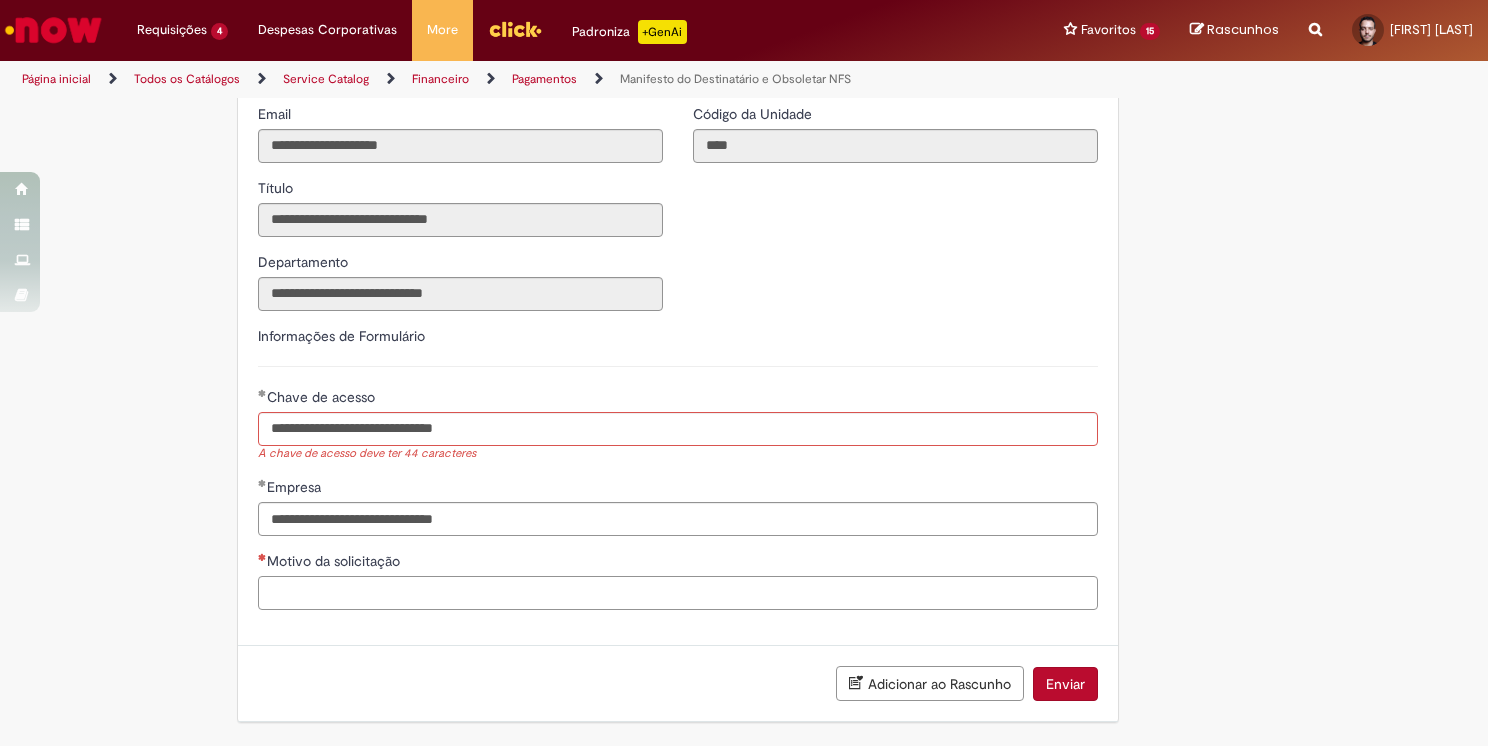 click on "Motivo da solicitação" at bounding box center (678, 593) 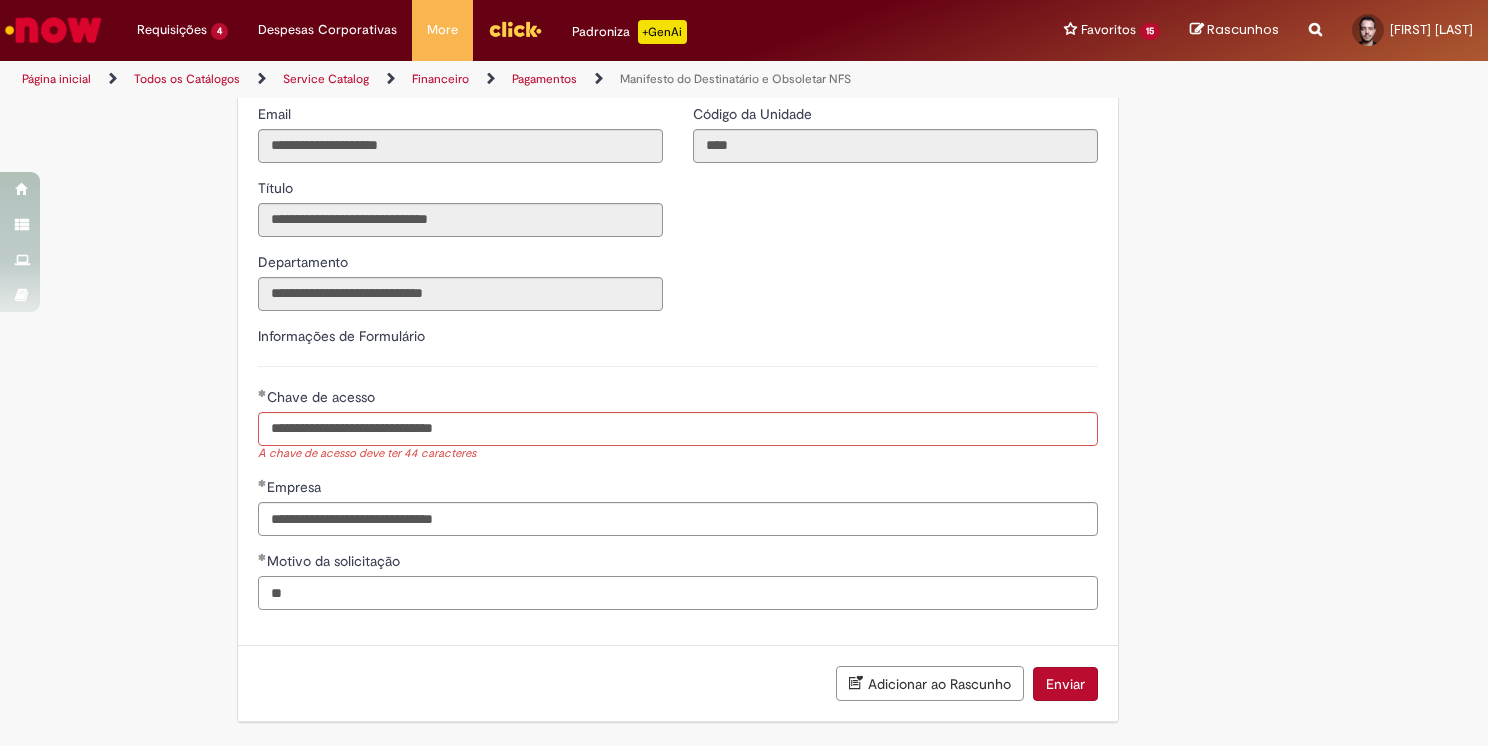 type on "*" 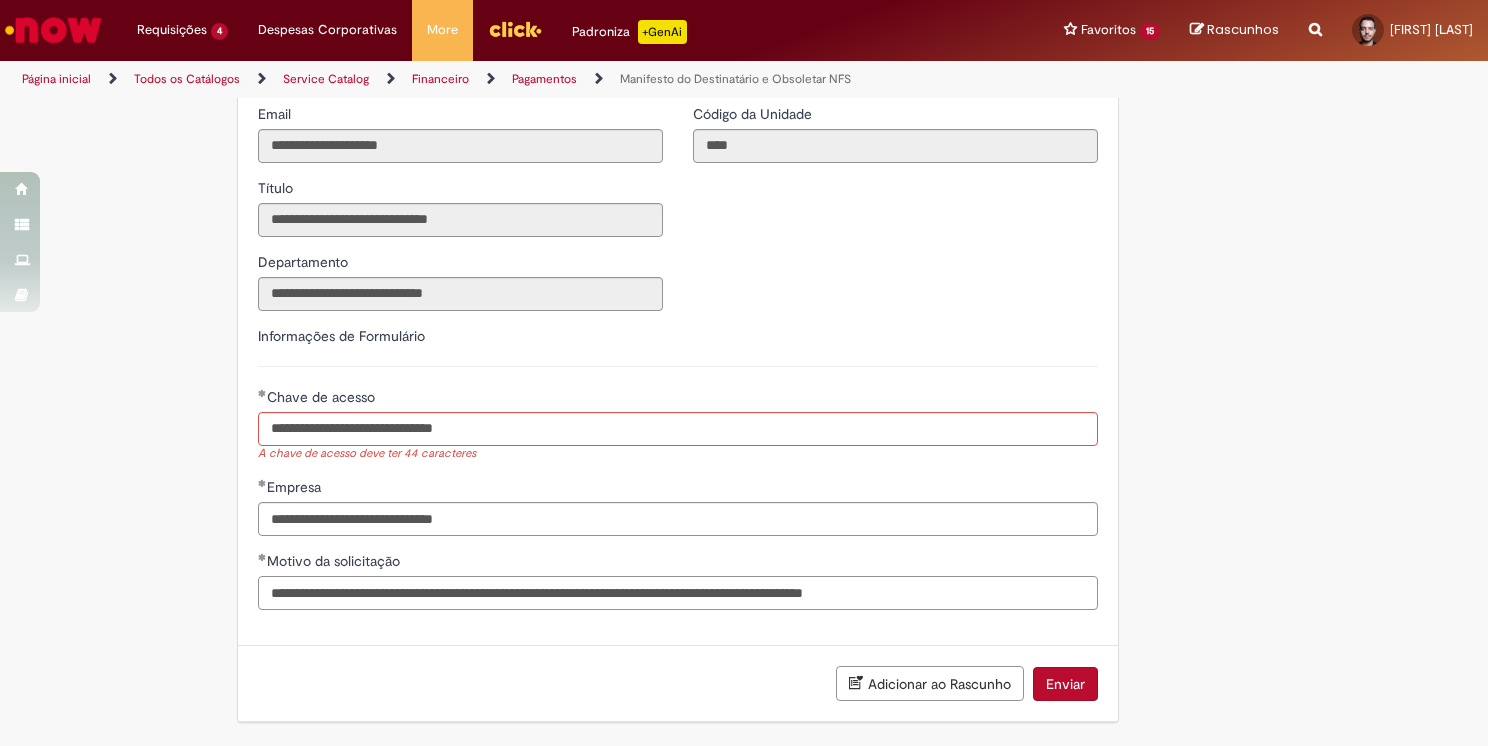 scroll, scrollTop: 399, scrollLeft: 0, axis: vertical 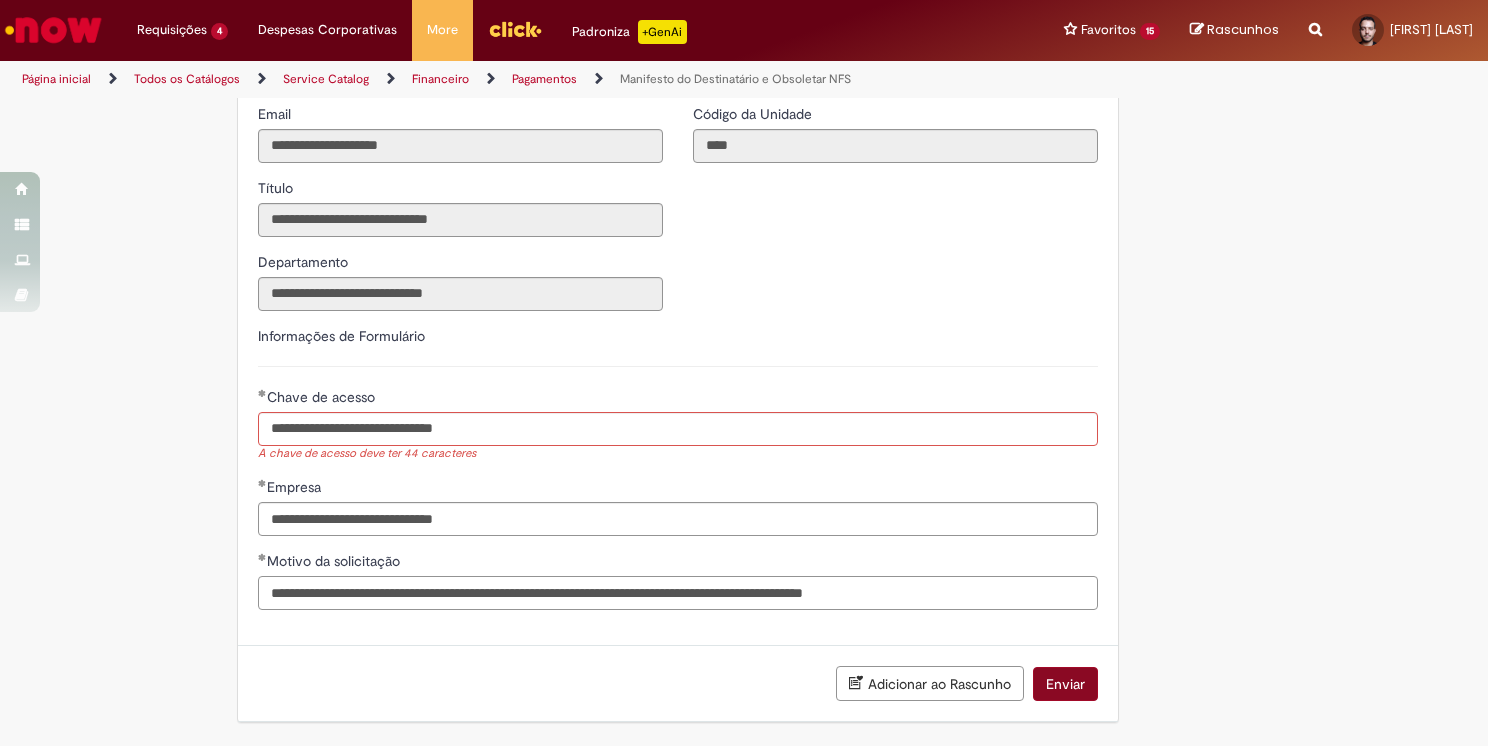 type on "**********" 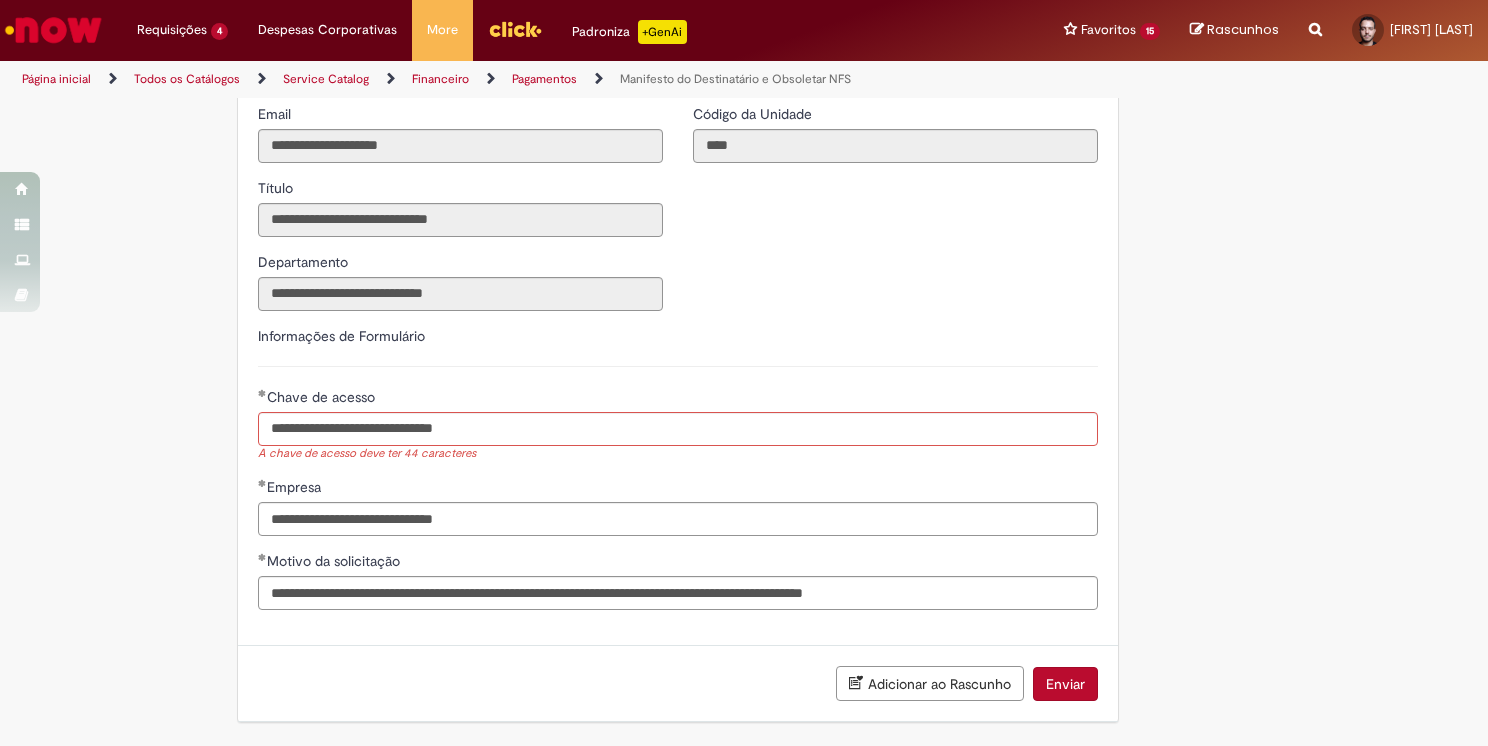 click on "Enviar" at bounding box center (1065, 684) 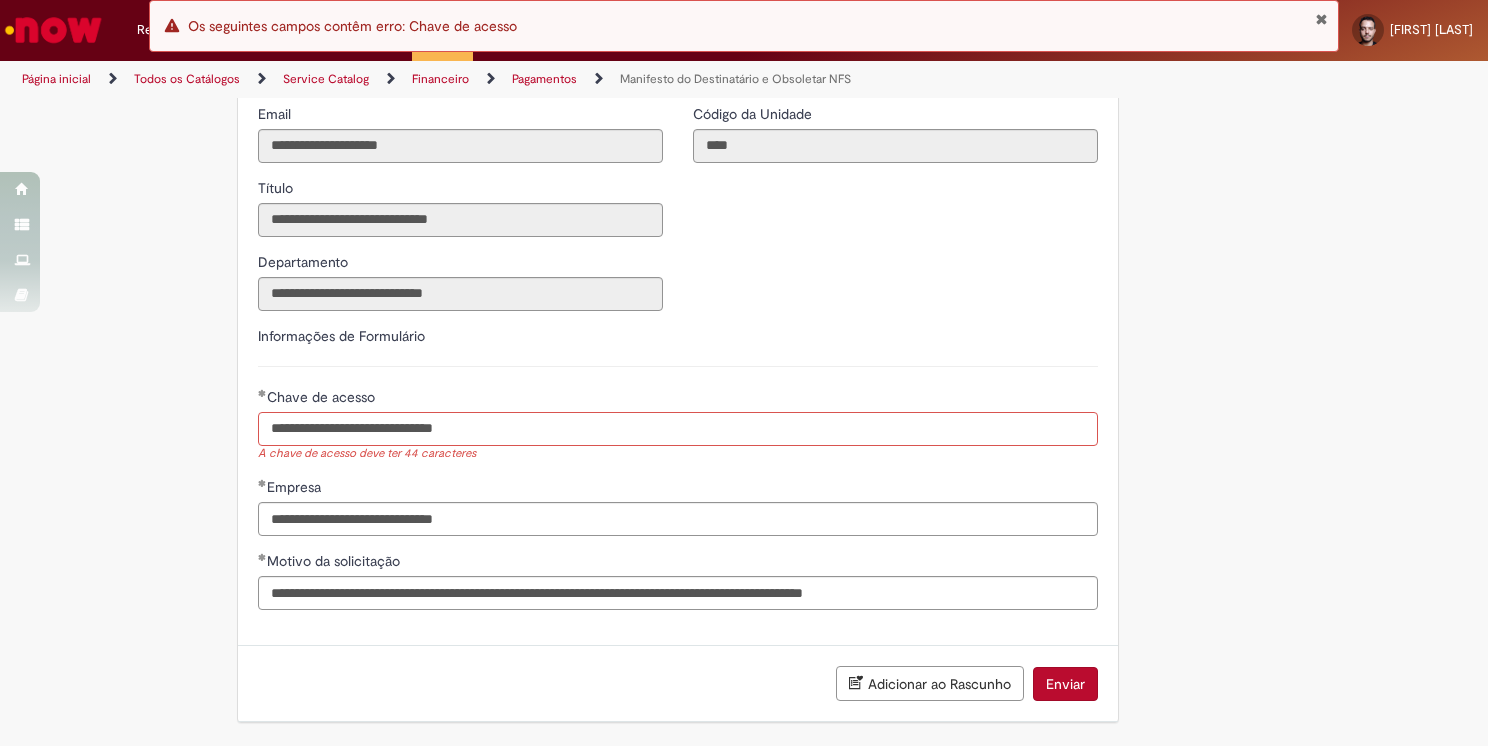 drag, startPoint x: 525, startPoint y: 428, endPoint x: 199, endPoint y: 410, distance: 326.49655 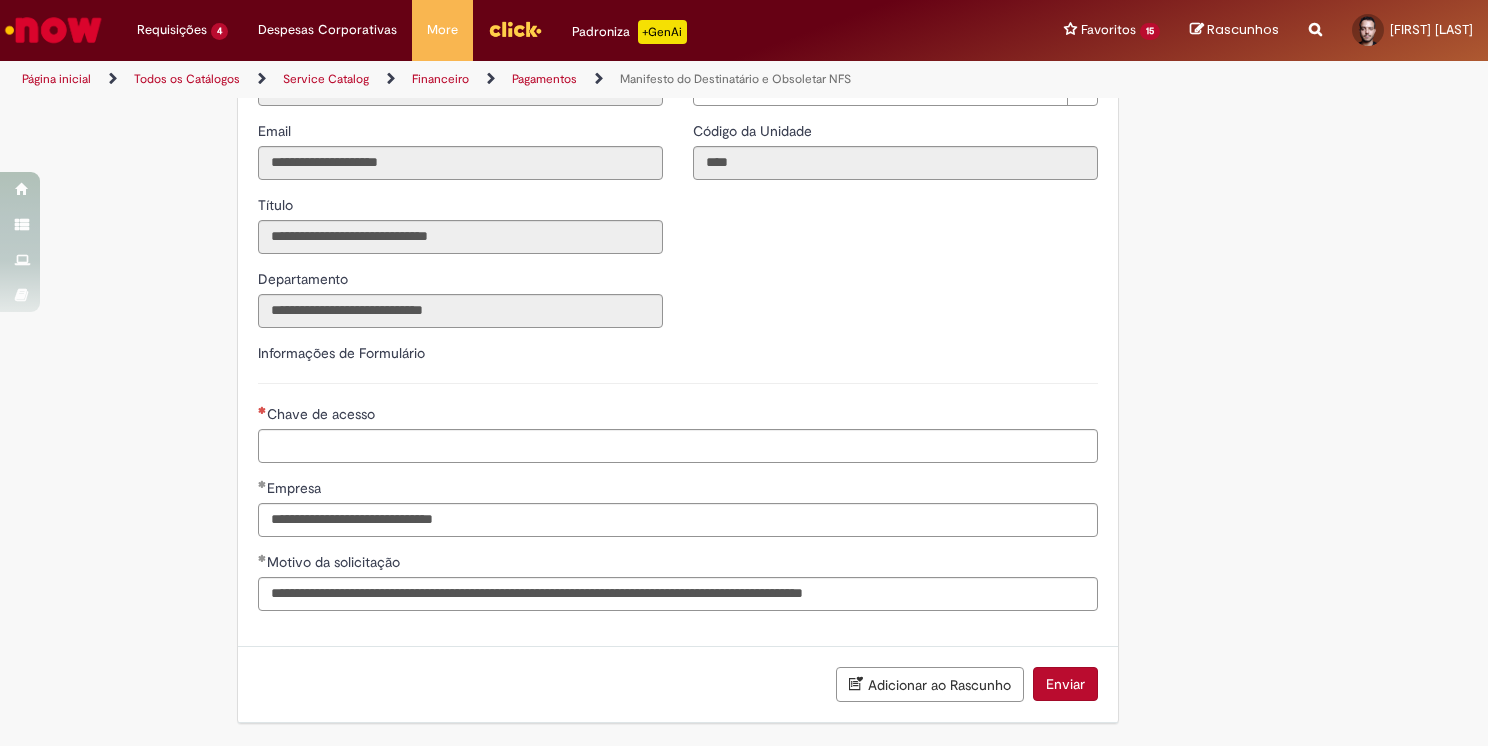 scroll, scrollTop: 383, scrollLeft: 0, axis: vertical 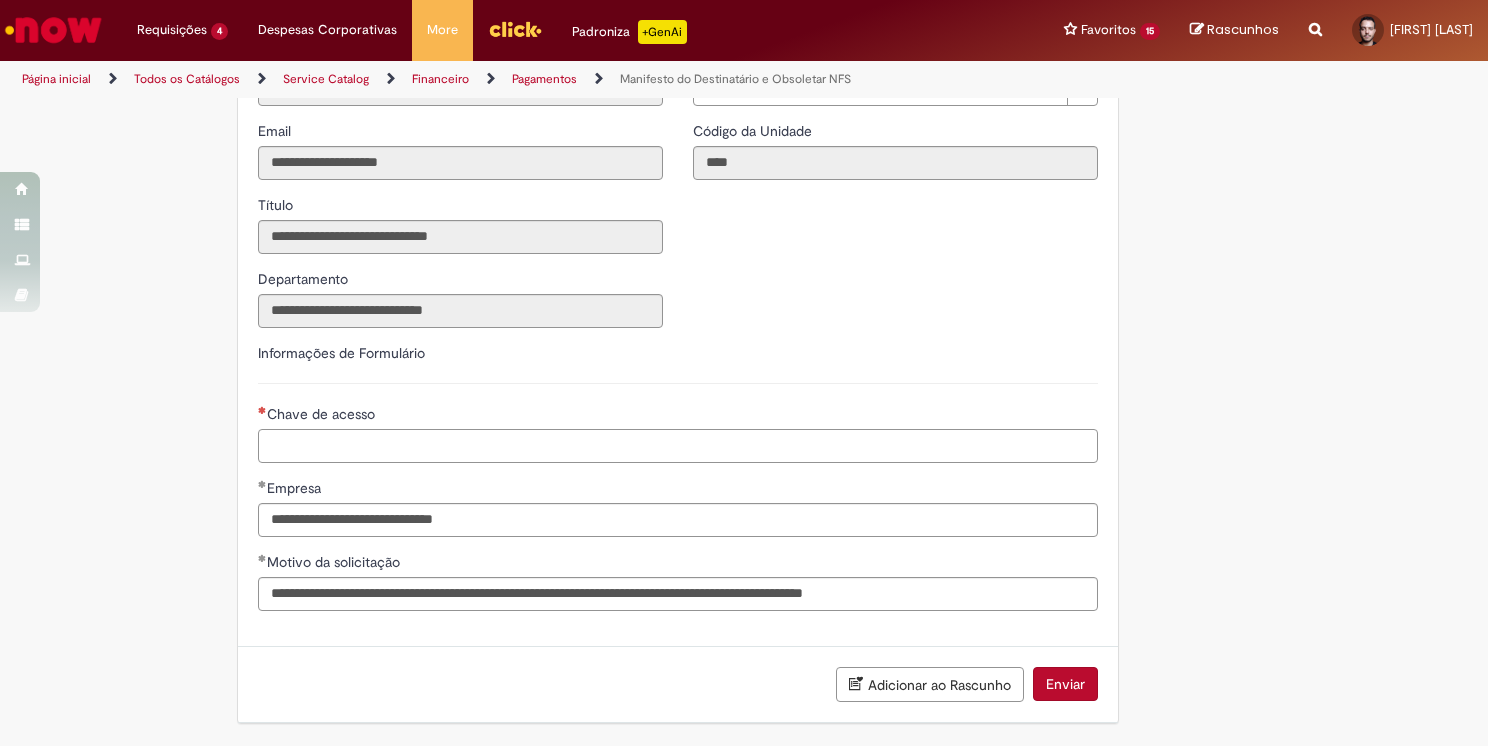 paste on "**********" 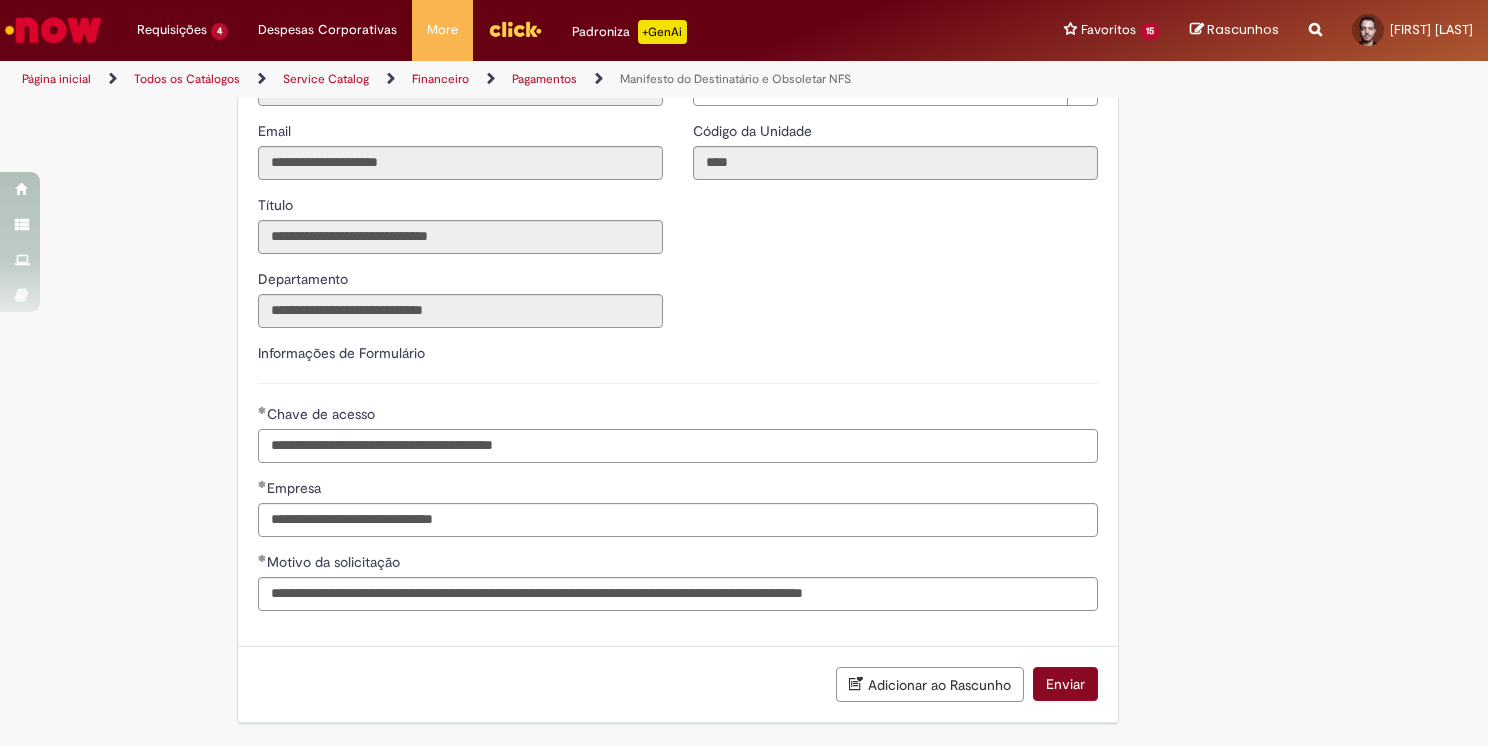 type on "**********" 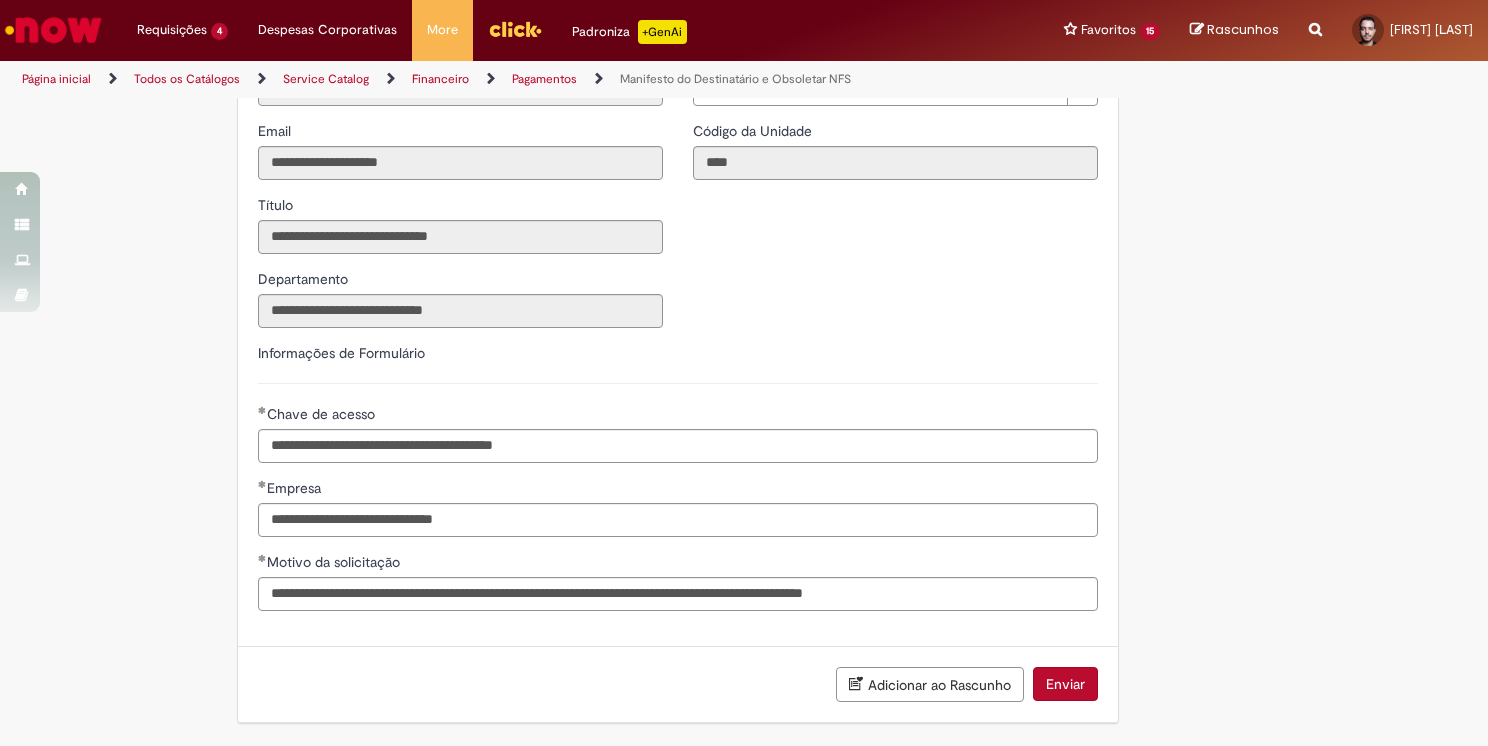 click on "Enviar" at bounding box center [1065, 684] 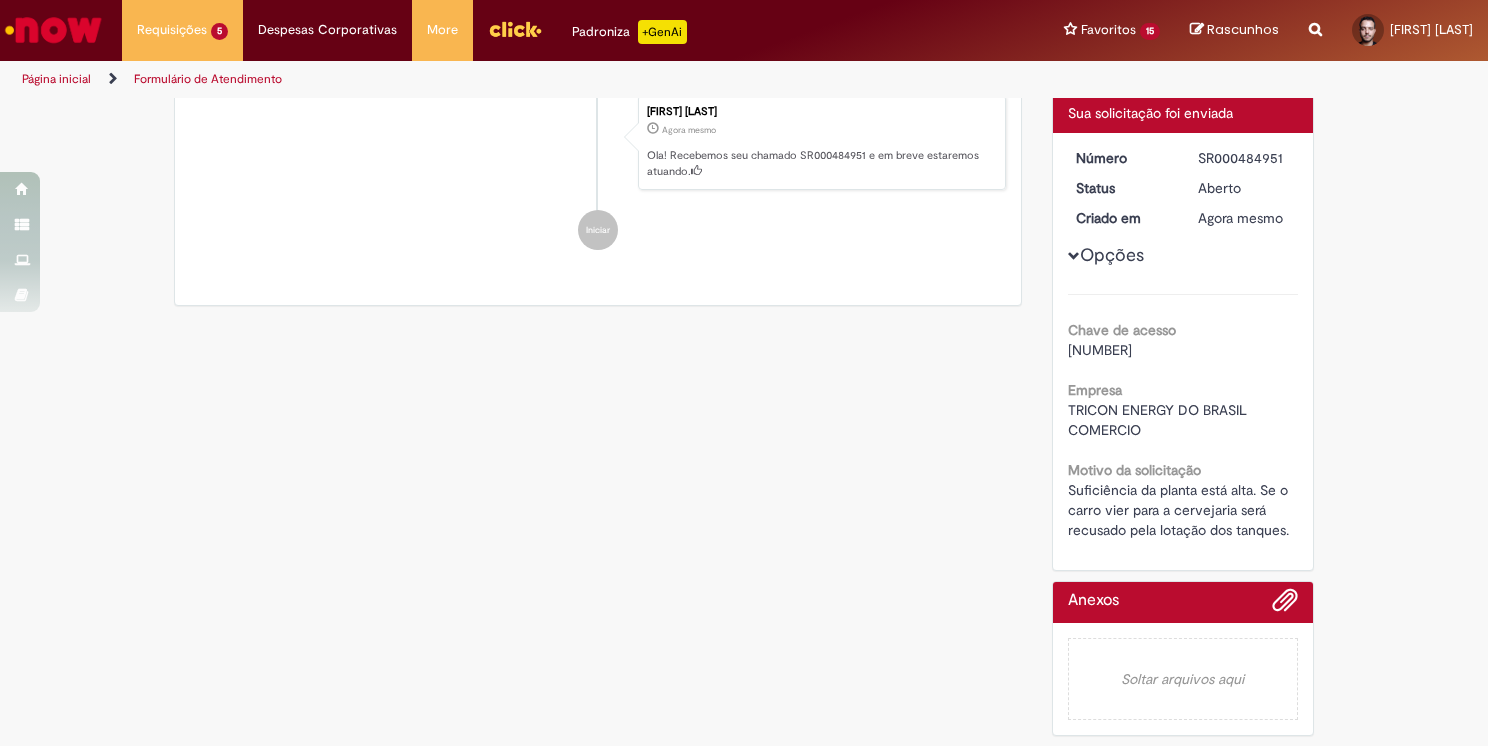 scroll, scrollTop: 0, scrollLeft: 0, axis: both 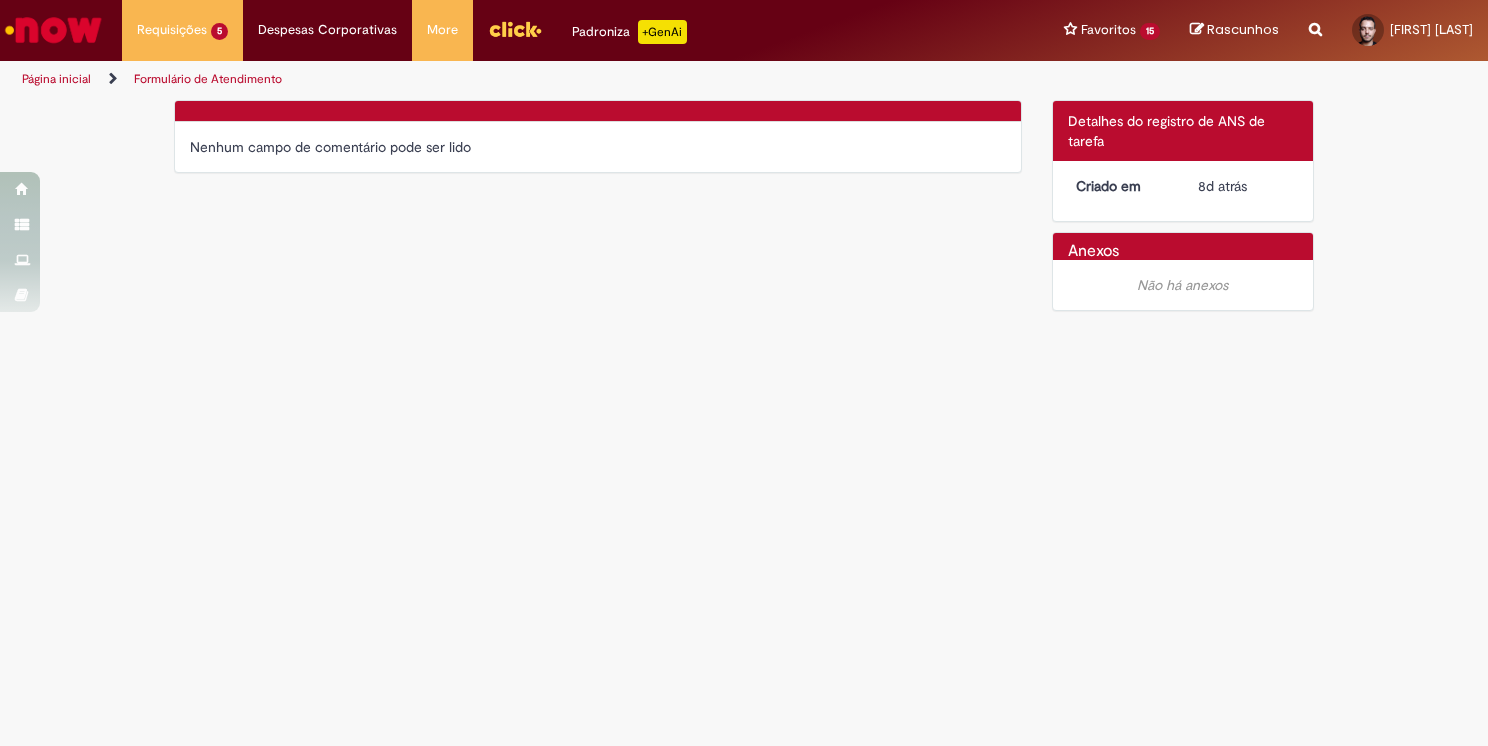click on "Formulário de Atendimento
Verificar Código de Barras
Nenhum campo de comentário pode ser lido
Detalhes do tíquete           Detalhes do registro de ANS de tarefa
Criado em
8d atrás 8 dias atrás
Anexos
Não há anexos
Não há anexos" at bounding box center (744, 422) 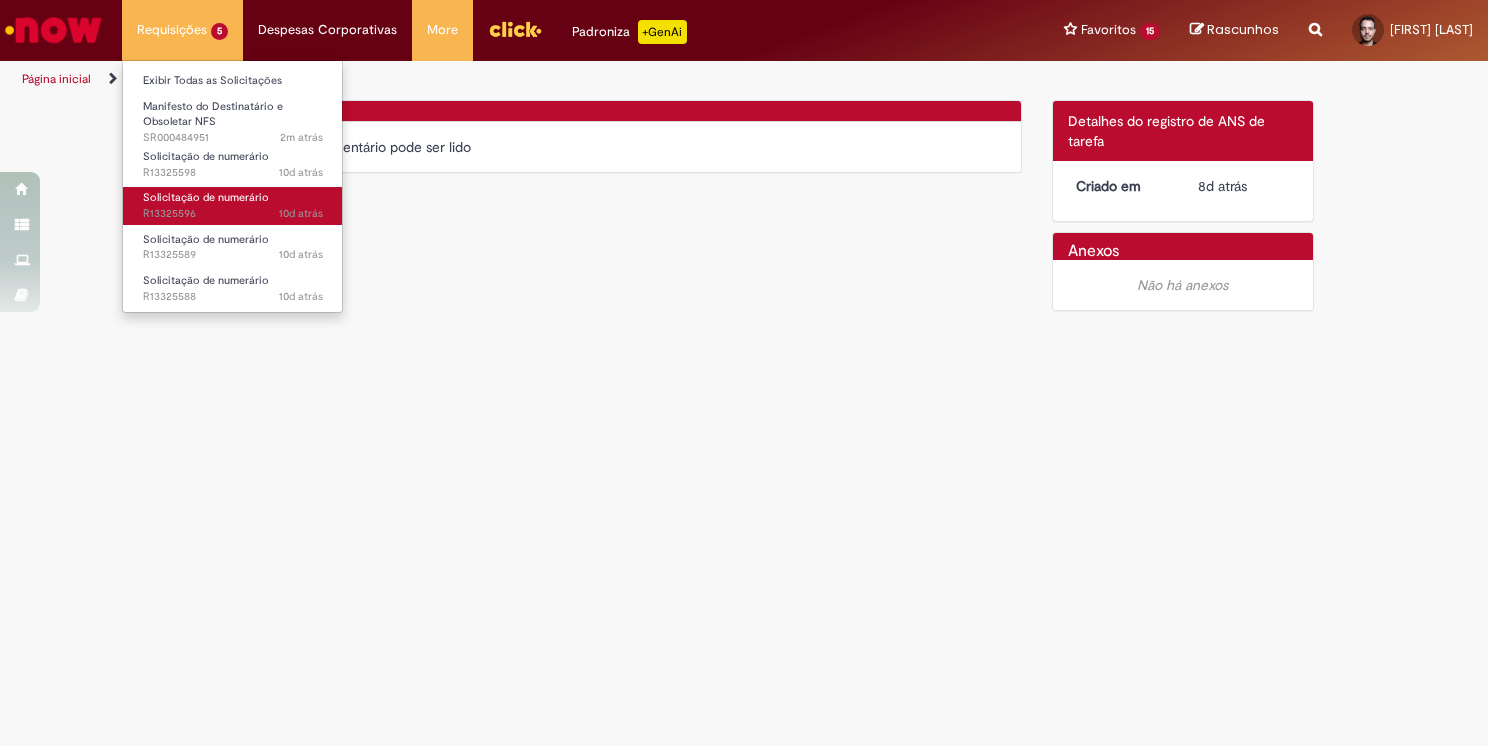 click on "10d atrás 10 dias atrás  R13325596" at bounding box center [233, 214] 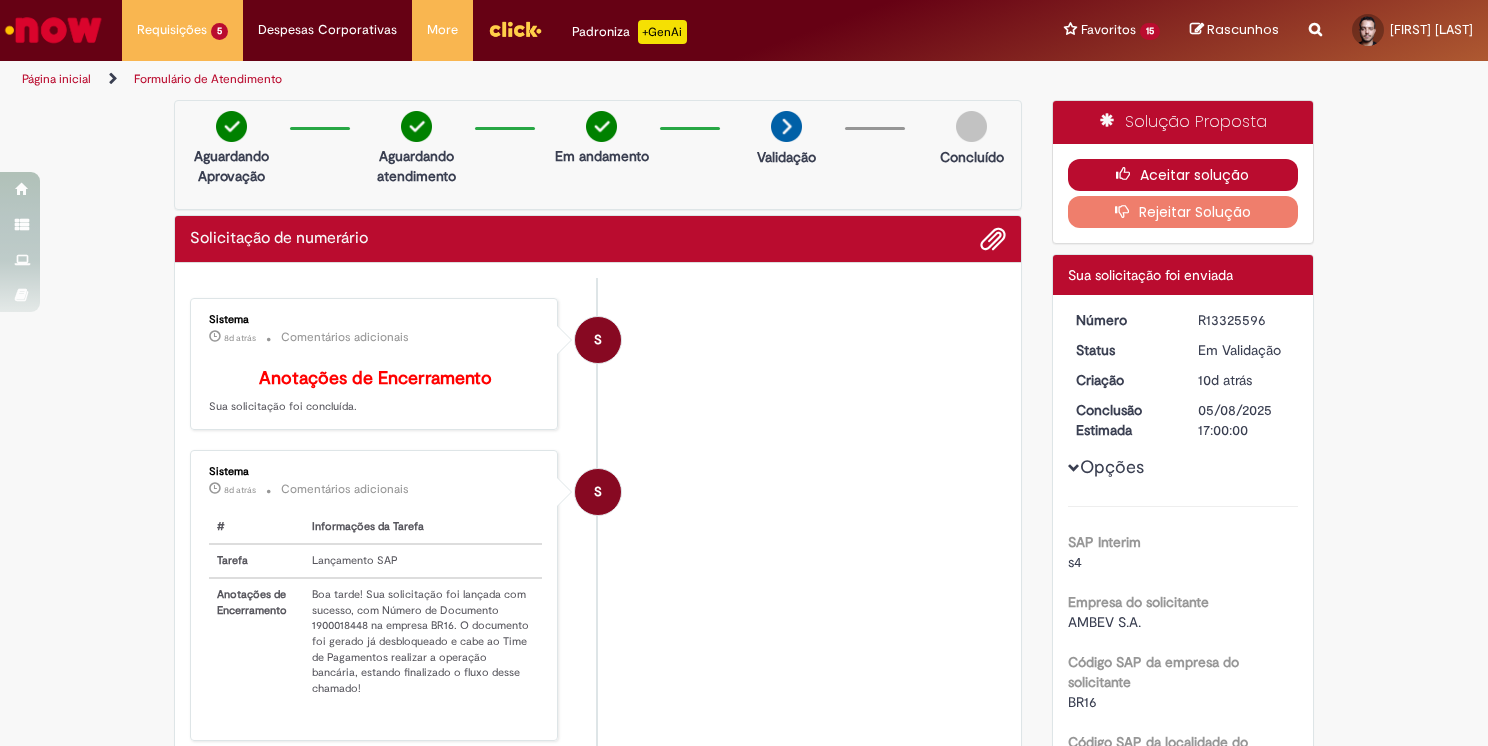 click on "Aceitar solução" at bounding box center (1183, 175) 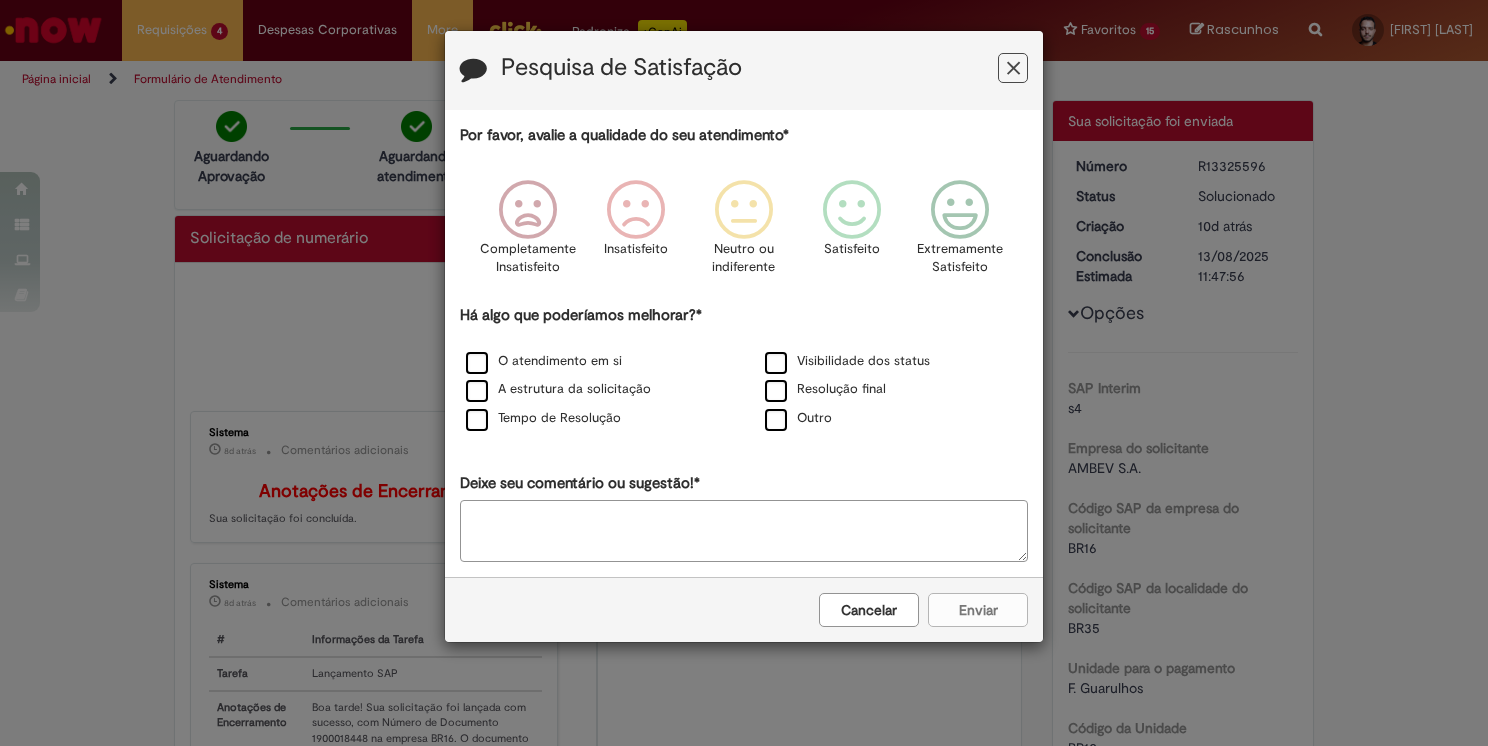 click at bounding box center (1013, 68) 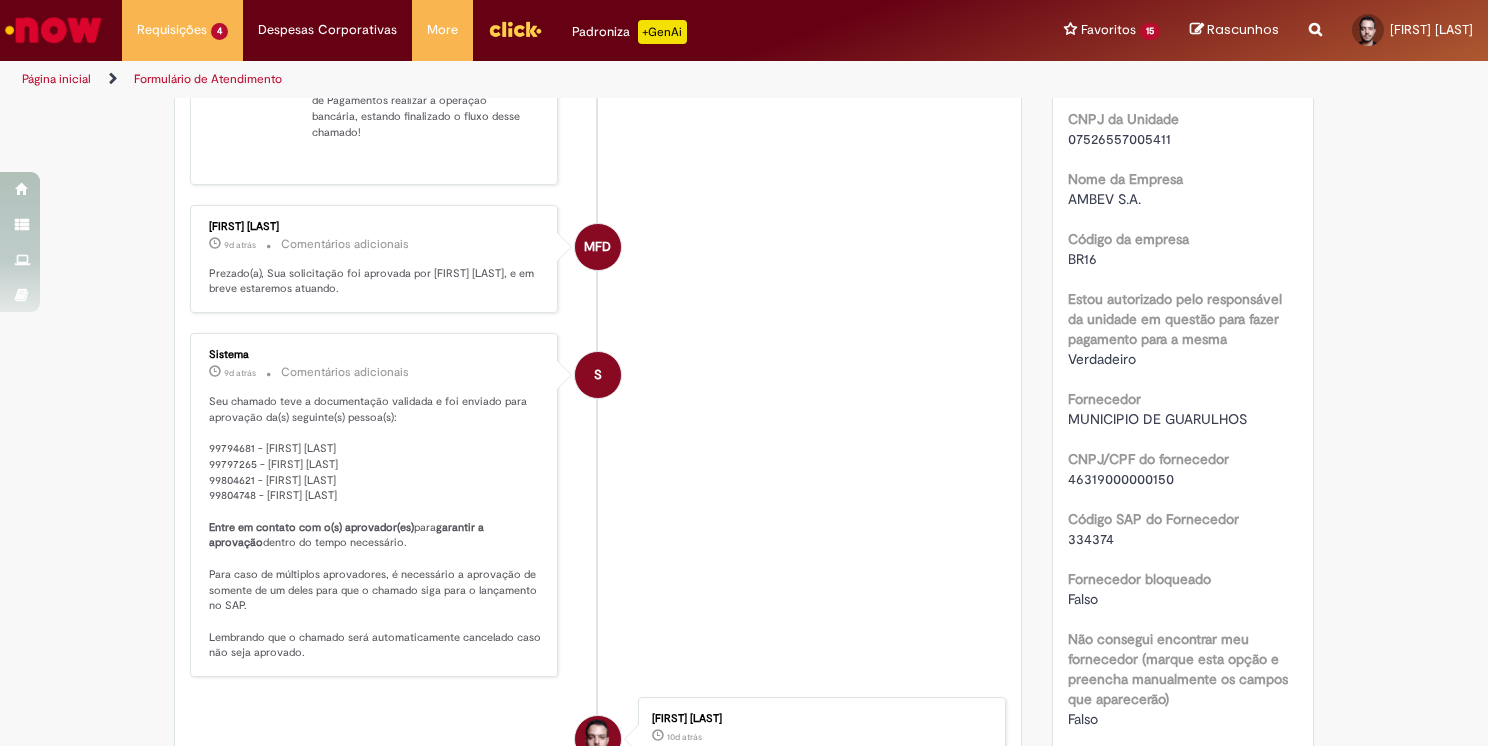 scroll, scrollTop: 800, scrollLeft: 0, axis: vertical 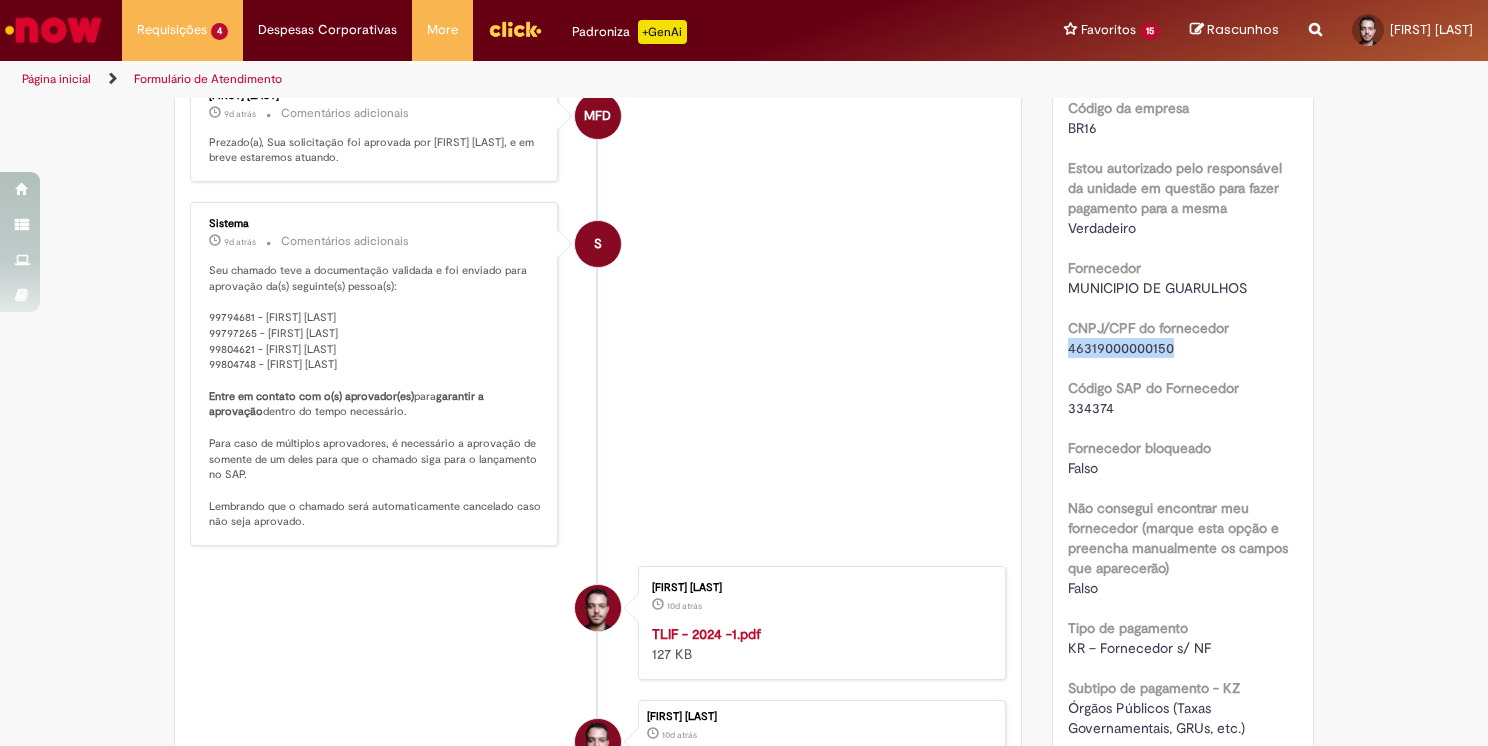 drag, startPoint x: 1058, startPoint y: 346, endPoint x: 1184, endPoint y: 349, distance: 126.035706 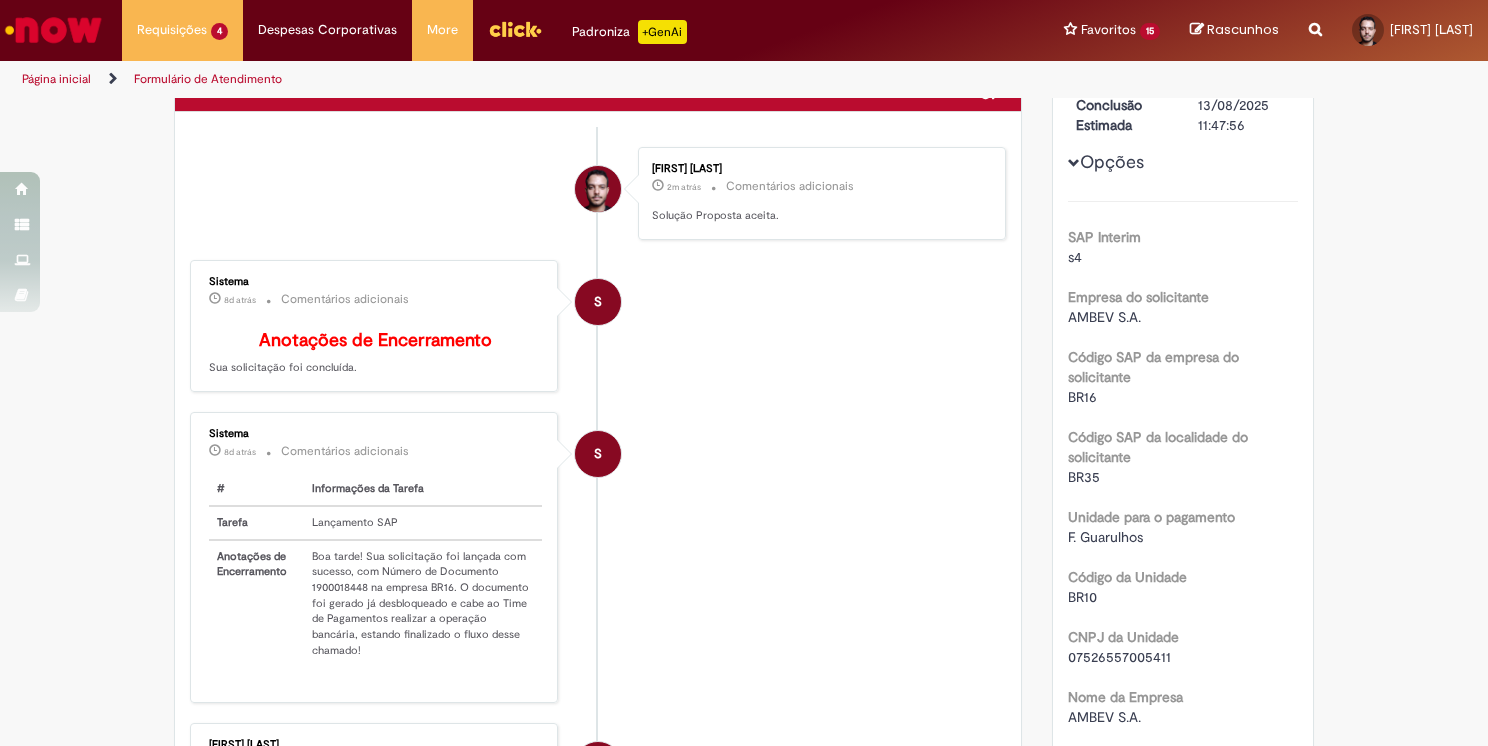scroll, scrollTop: 0, scrollLeft: 0, axis: both 